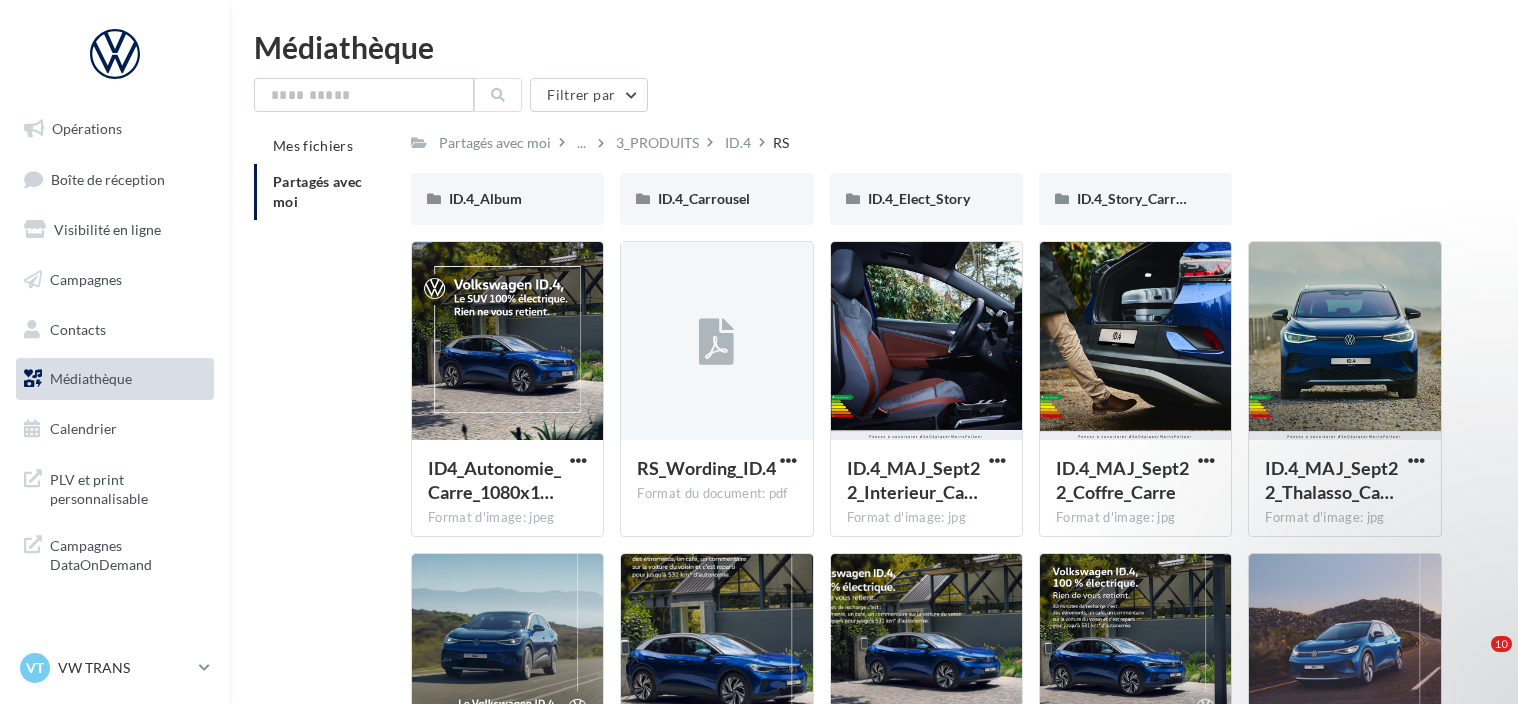 scroll, scrollTop: 0, scrollLeft: 0, axis: both 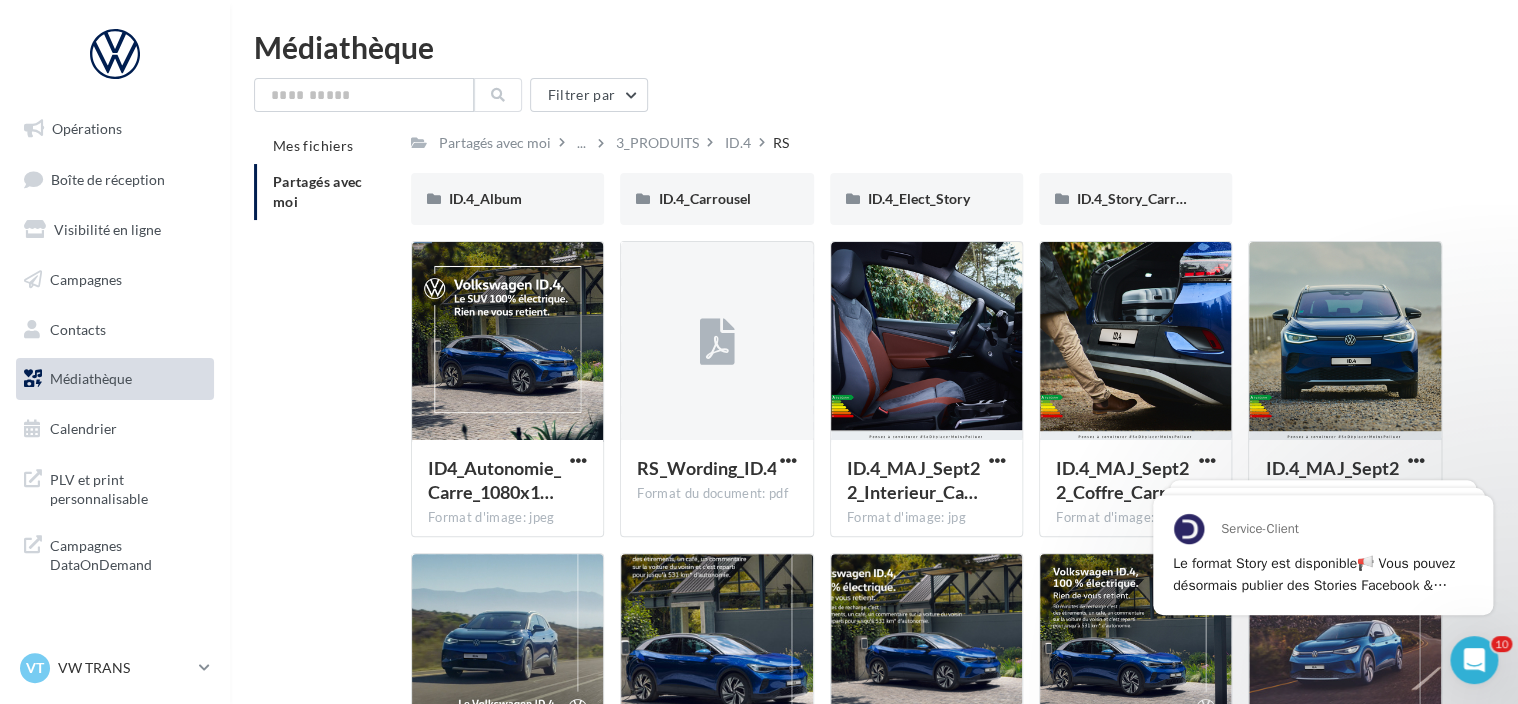 click on "Partagés avec moi" at bounding box center [324, 192] 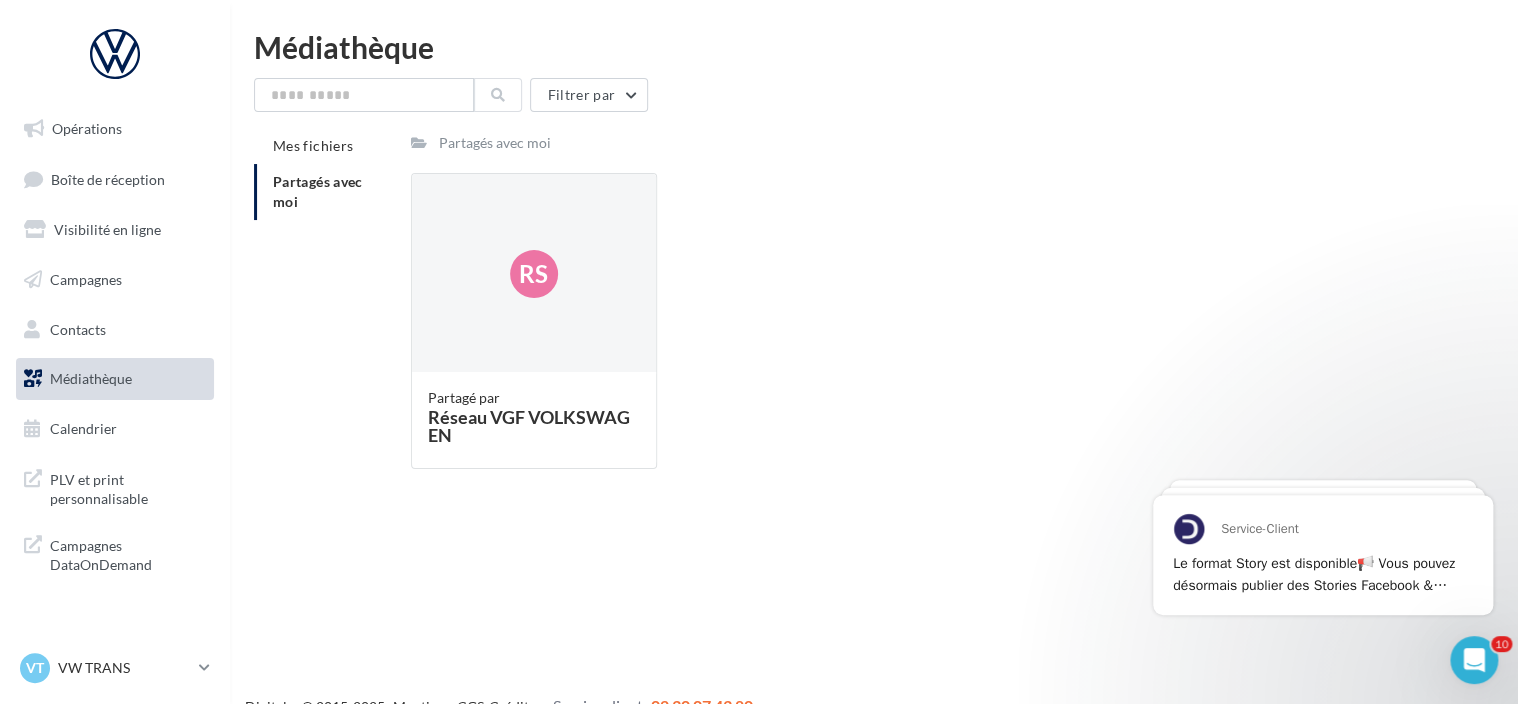 click on "Partagés avec moi" at bounding box center [495, 143] 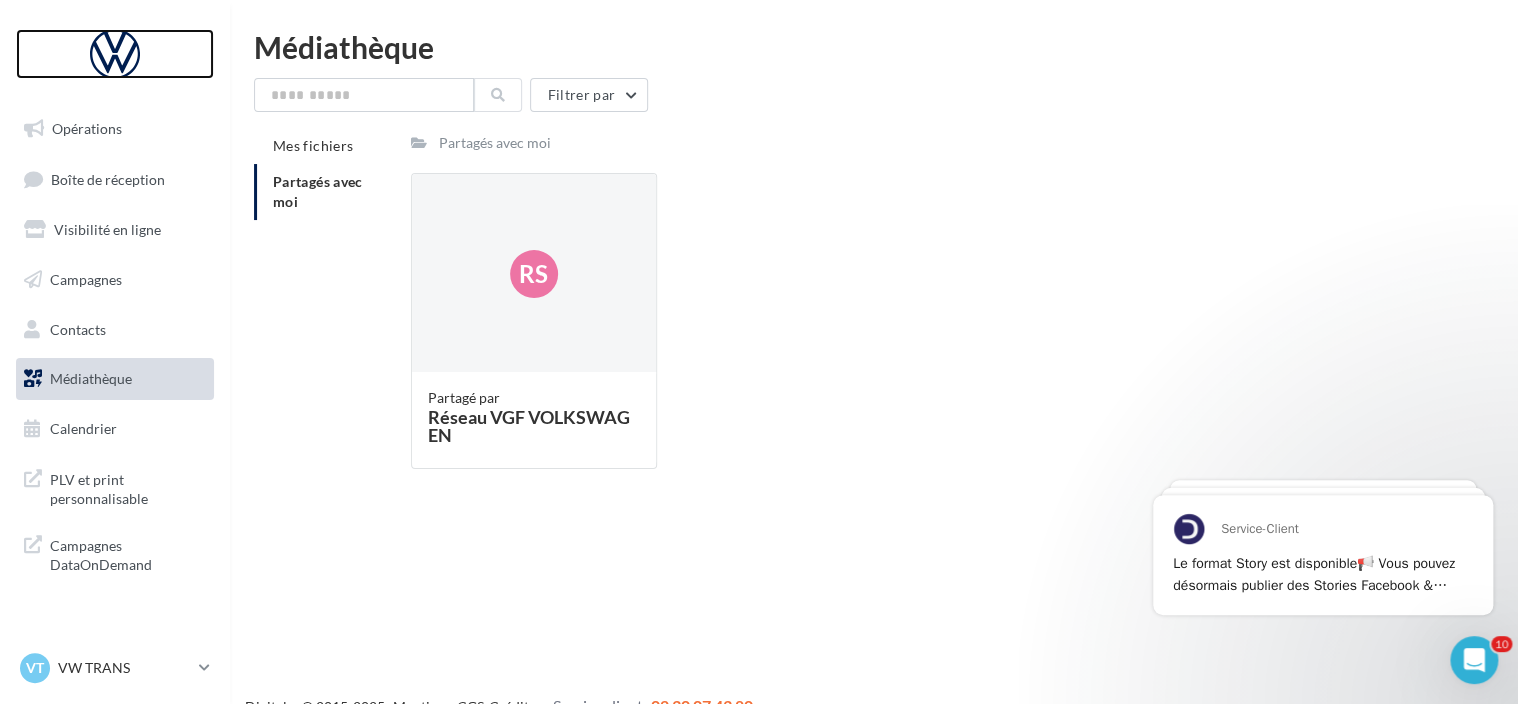 click at bounding box center [115, 54] 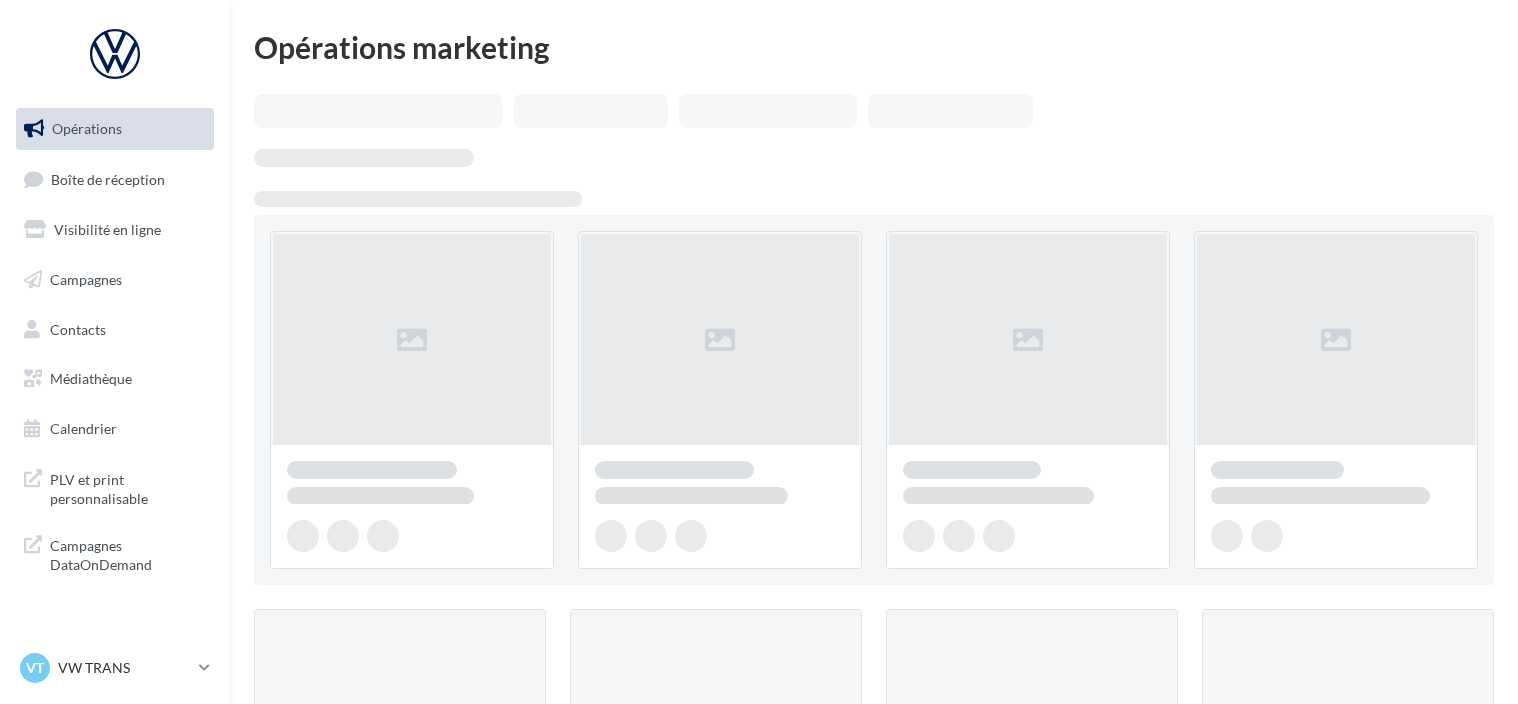 click on "Médiathèque" at bounding box center [91, 378] 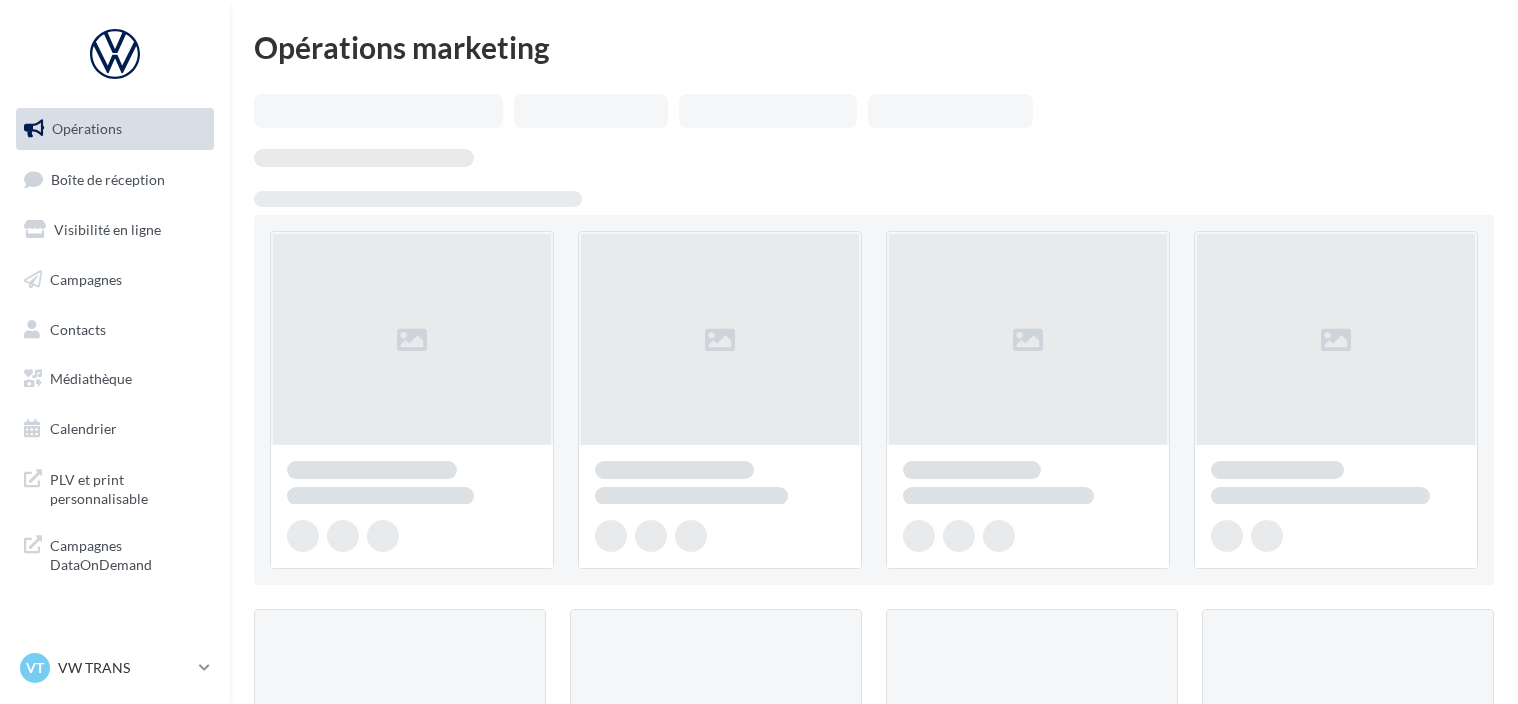 scroll, scrollTop: 0, scrollLeft: 0, axis: both 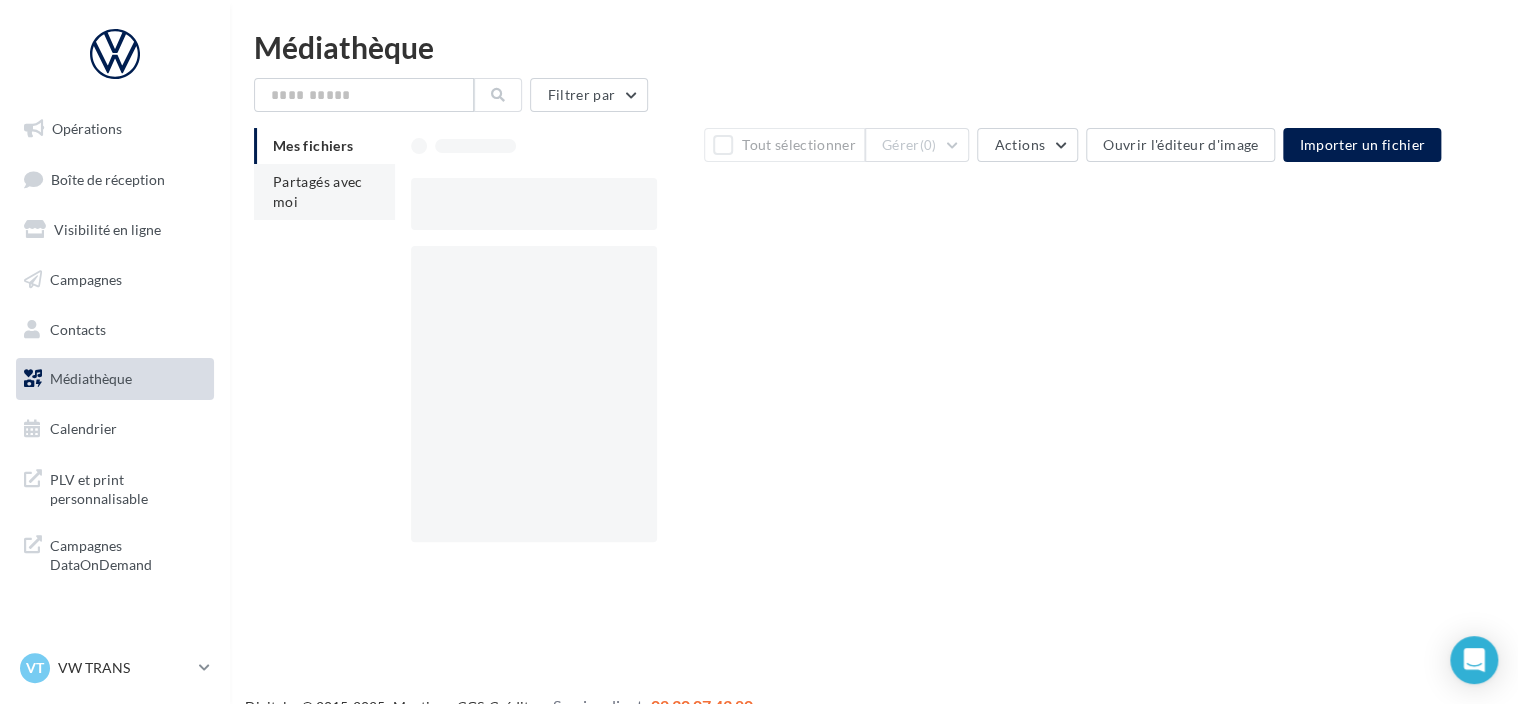 click on "Partagés avec moi" at bounding box center [324, 192] 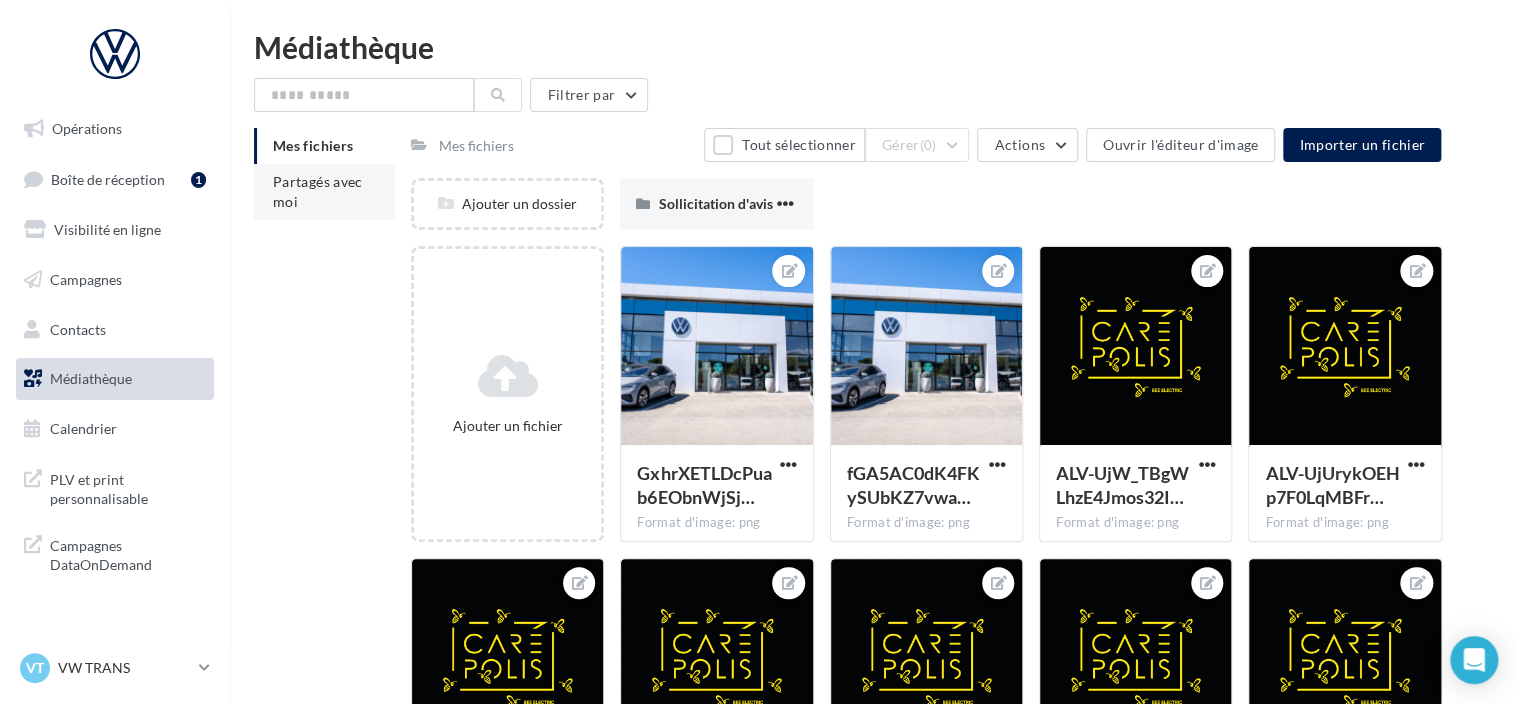 click on "Partagés avec moi" at bounding box center [318, 191] 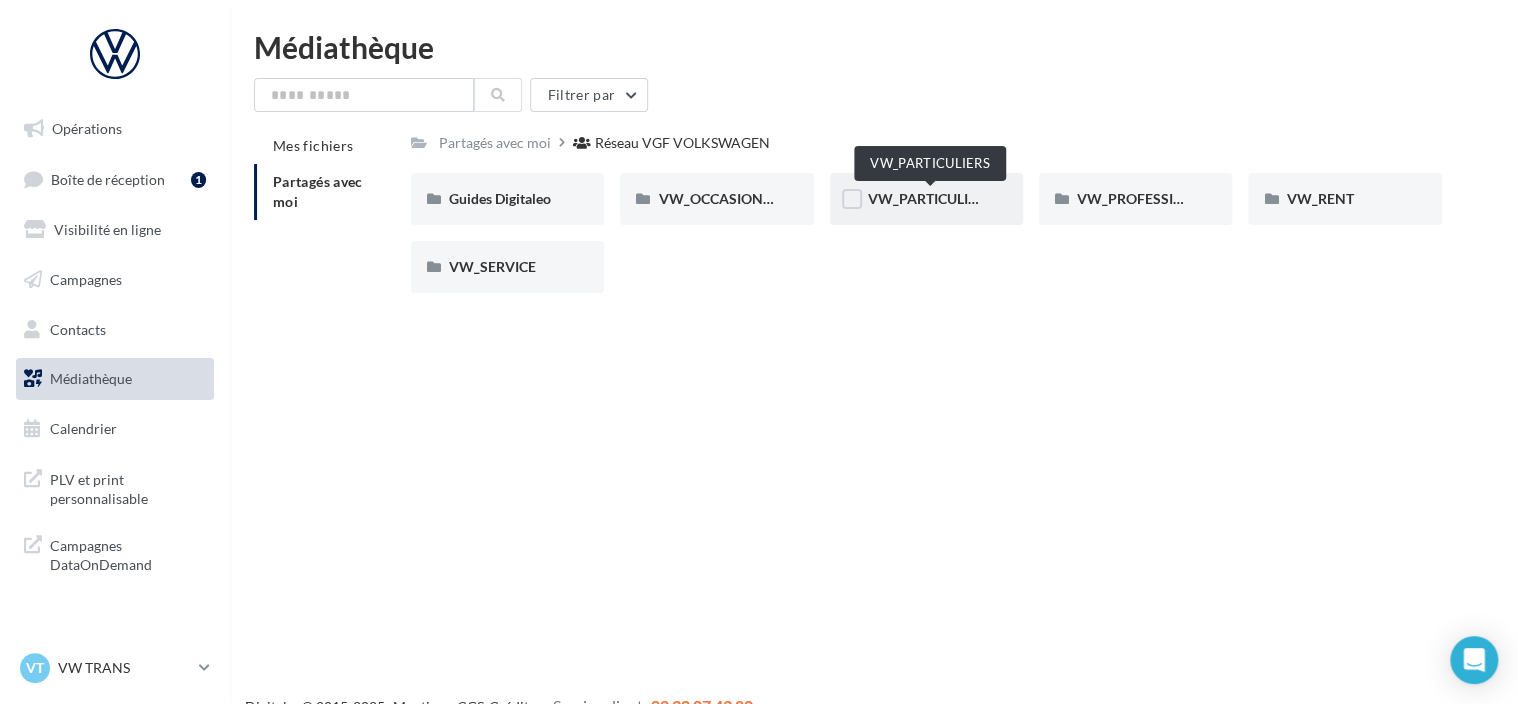 click on "VW_PARTICULIERS" at bounding box center (930, 198) 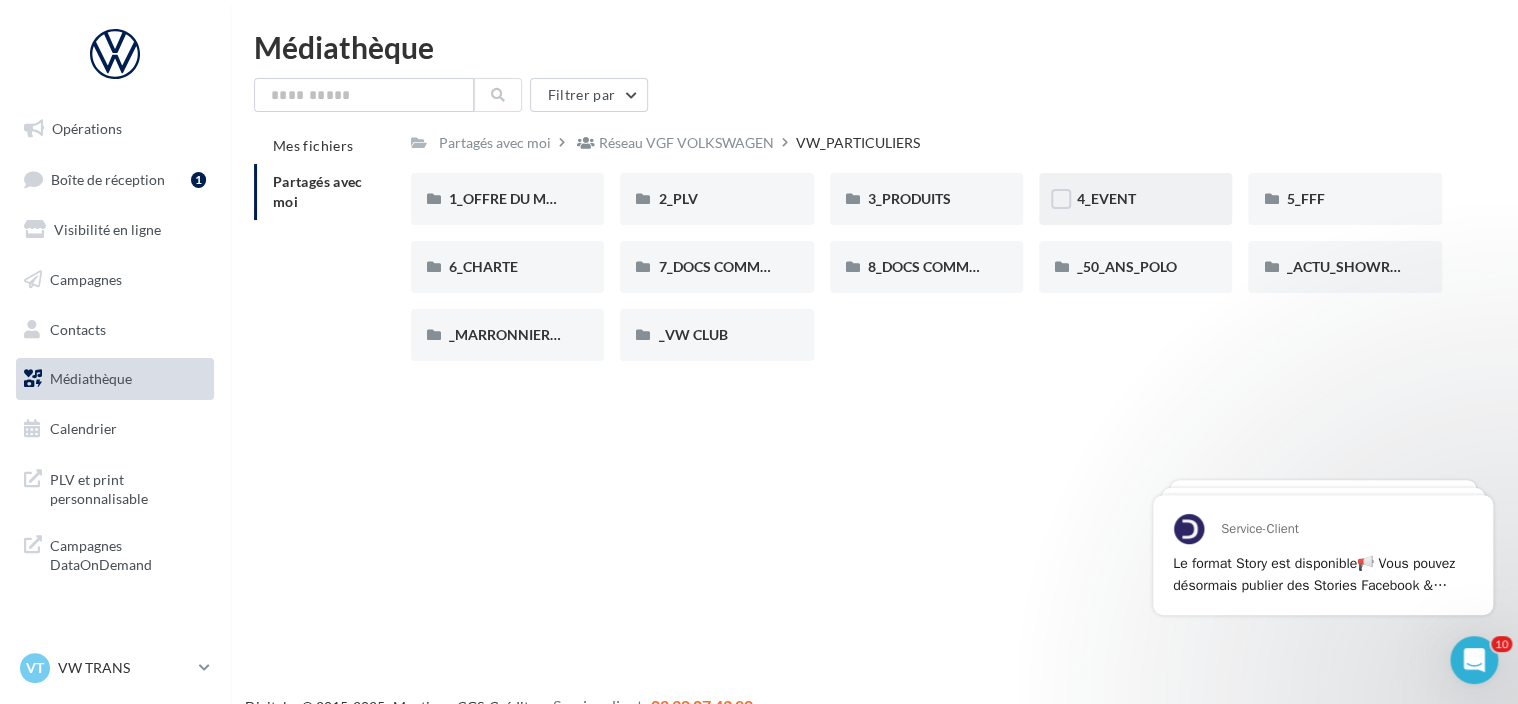 scroll, scrollTop: 0, scrollLeft: 0, axis: both 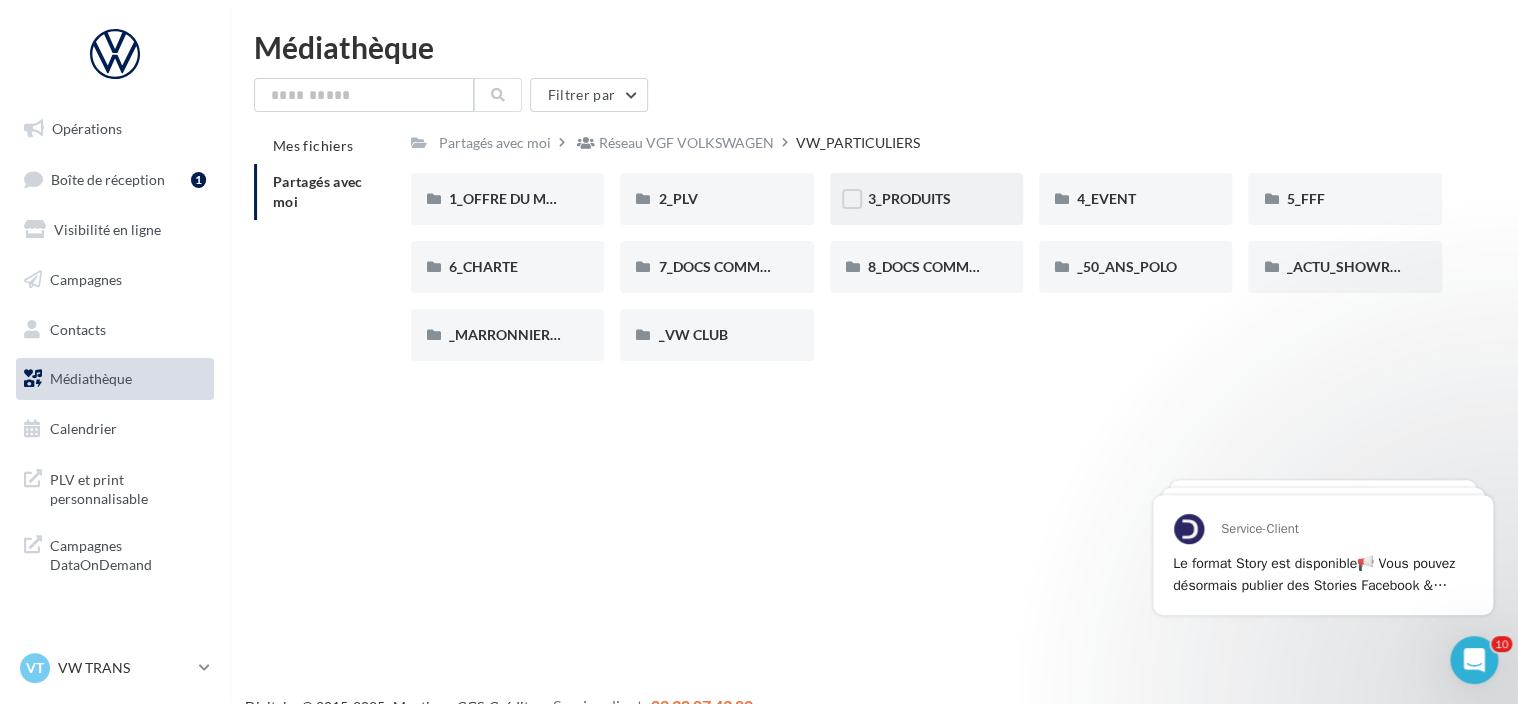 drag, startPoint x: 964, startPoint y: 171, endPoint x: 971, endPoint y: 186, distance: 16.552946 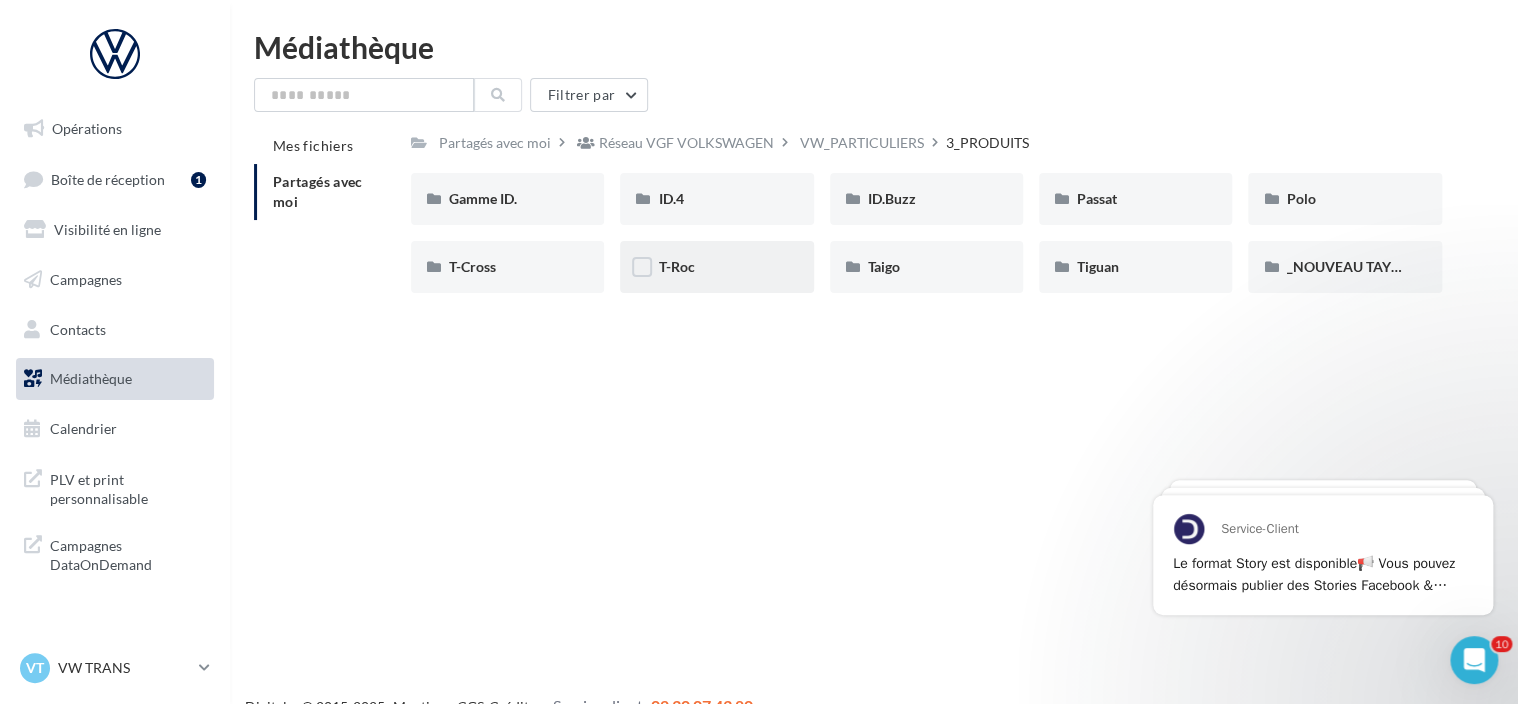 click on "T-Roc" at bounding box center [507, 199] 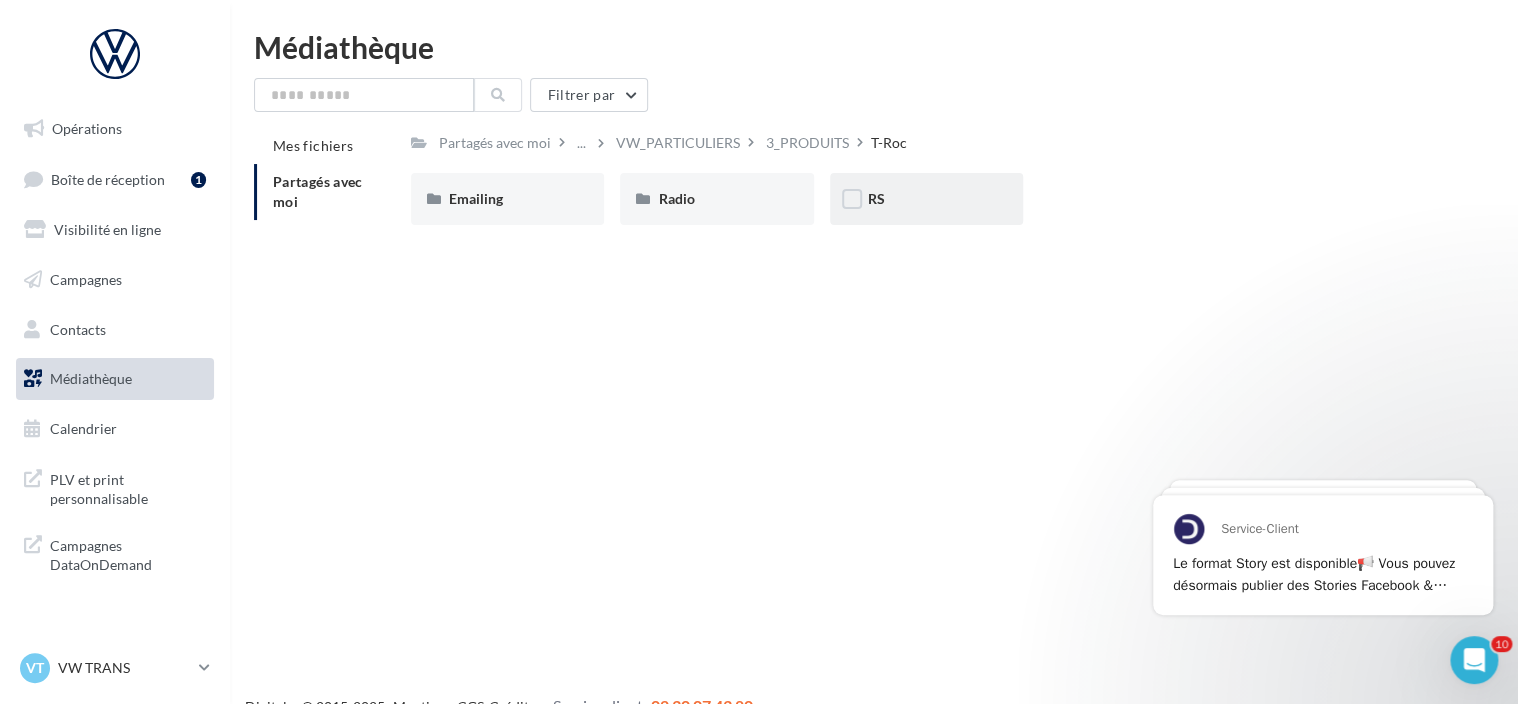 click on "RS" at bounding box center [507, 199] 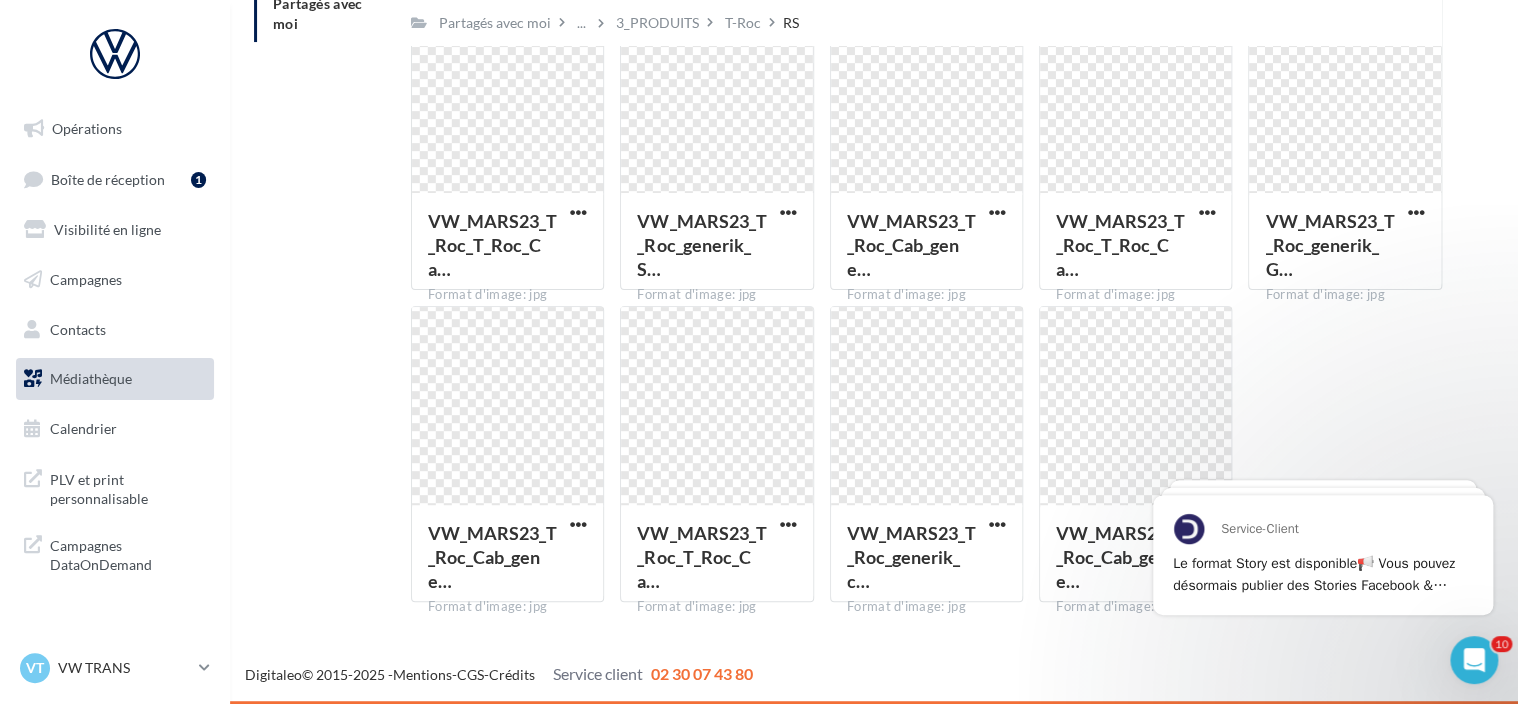 scroll, scrollTop: 78, scrollLeft: 0, axis: vertical 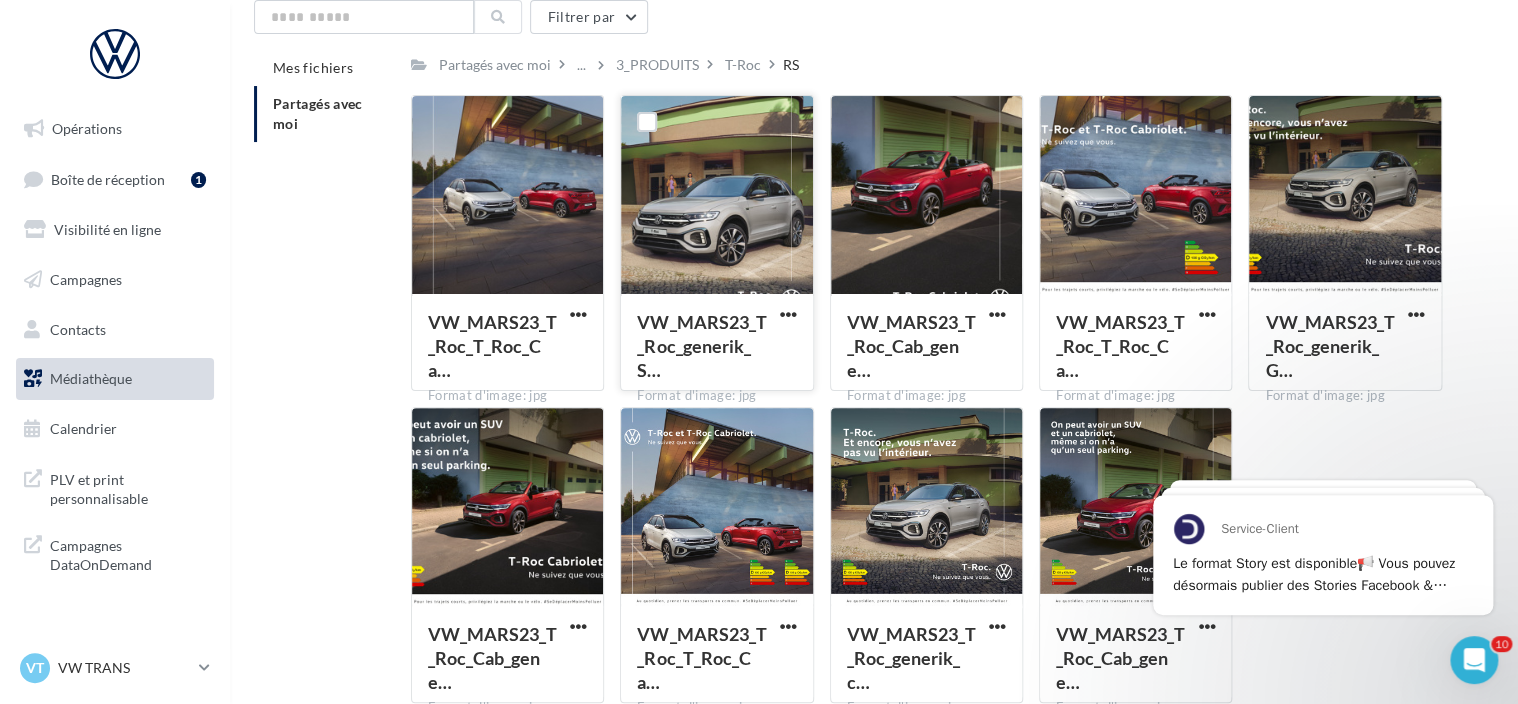 click at bounding box center [578, 316] 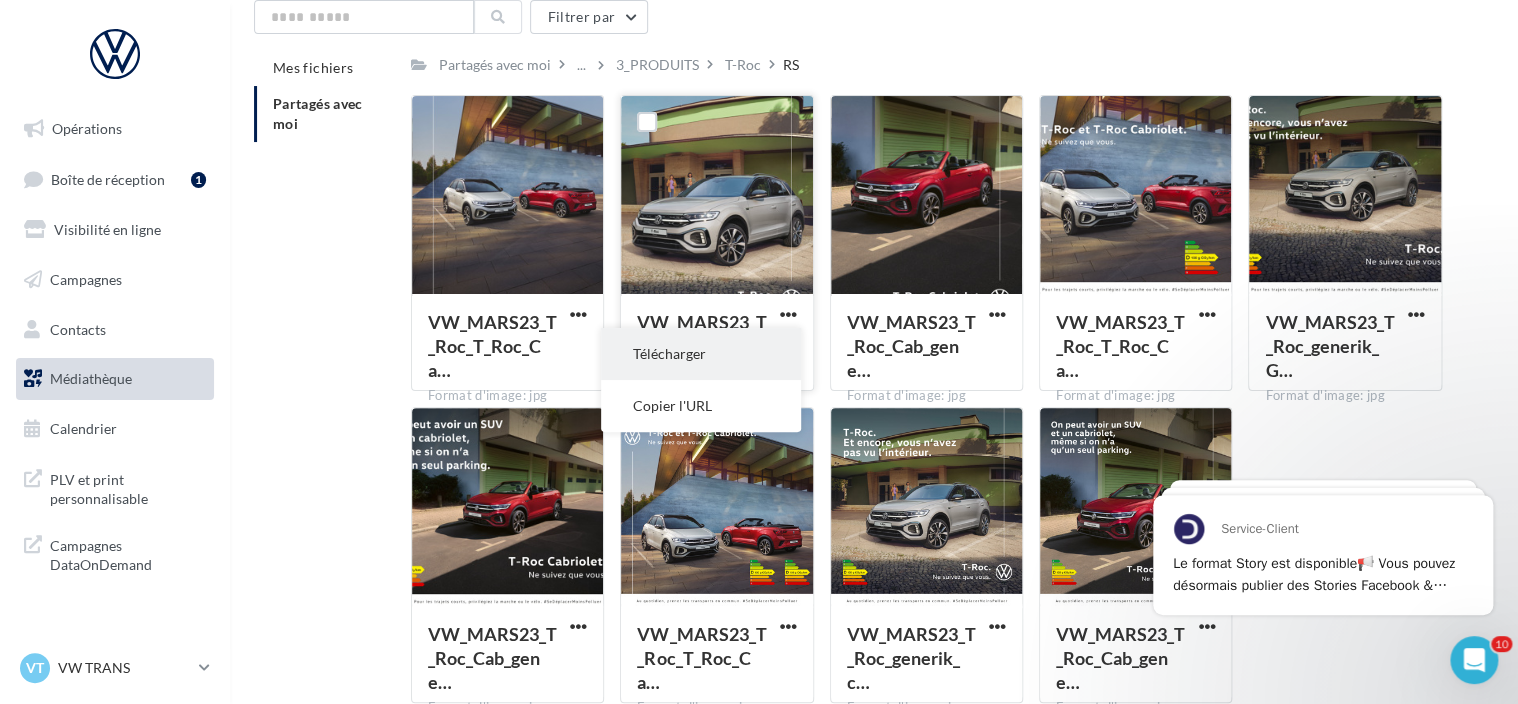 click on "Télécharger" at bounding box center (701, 354) 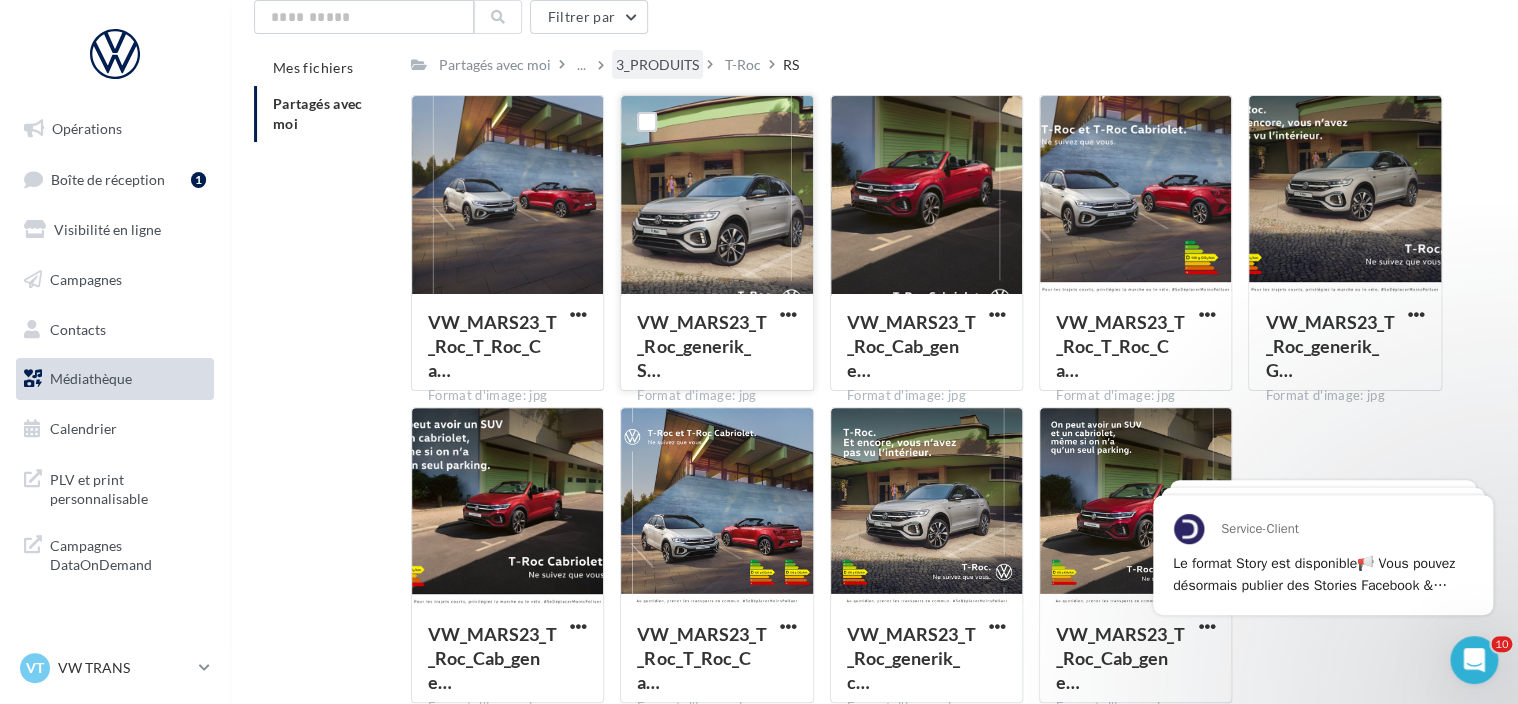 click on "3_PRODUITS" at bounding box center [495, 65] 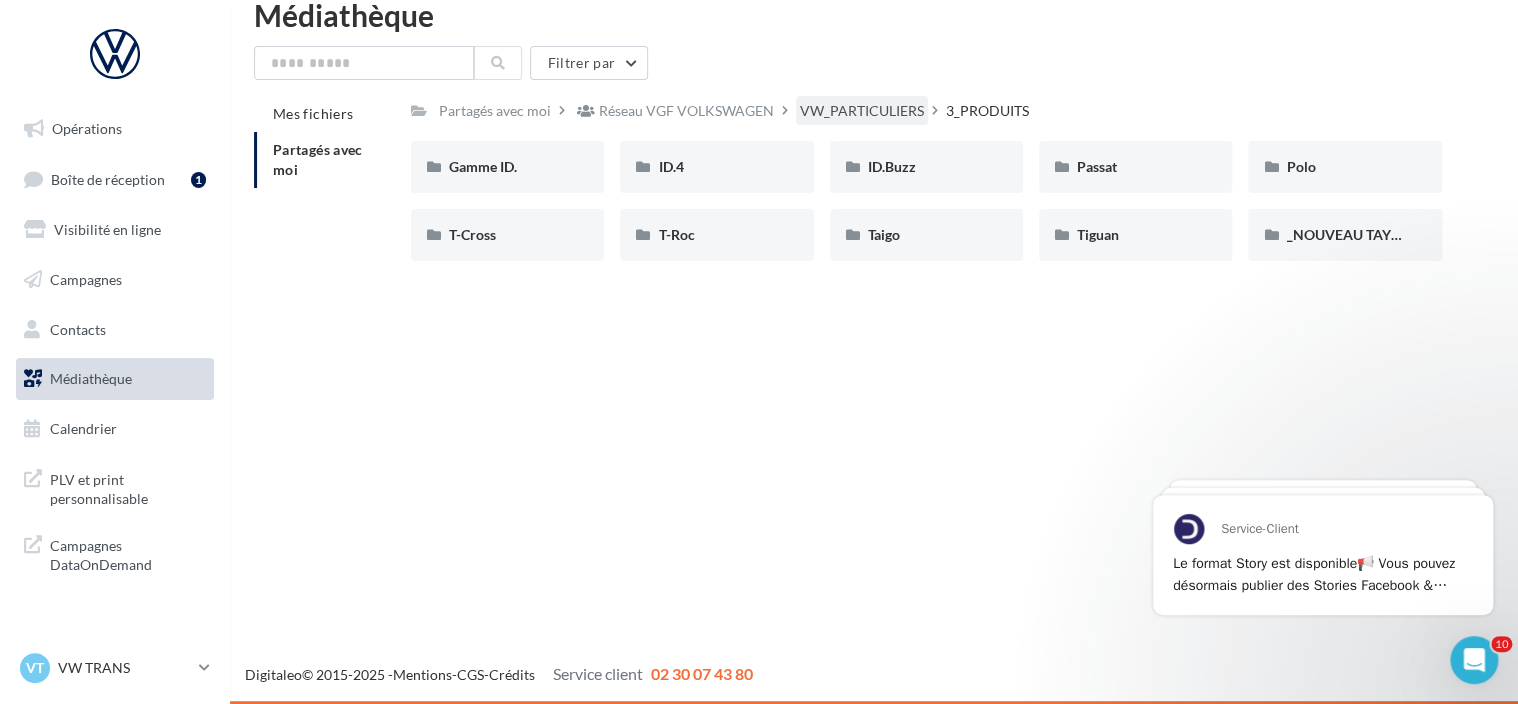 click on "VW_PARTICULIERS" at bounding box center (495, 111) 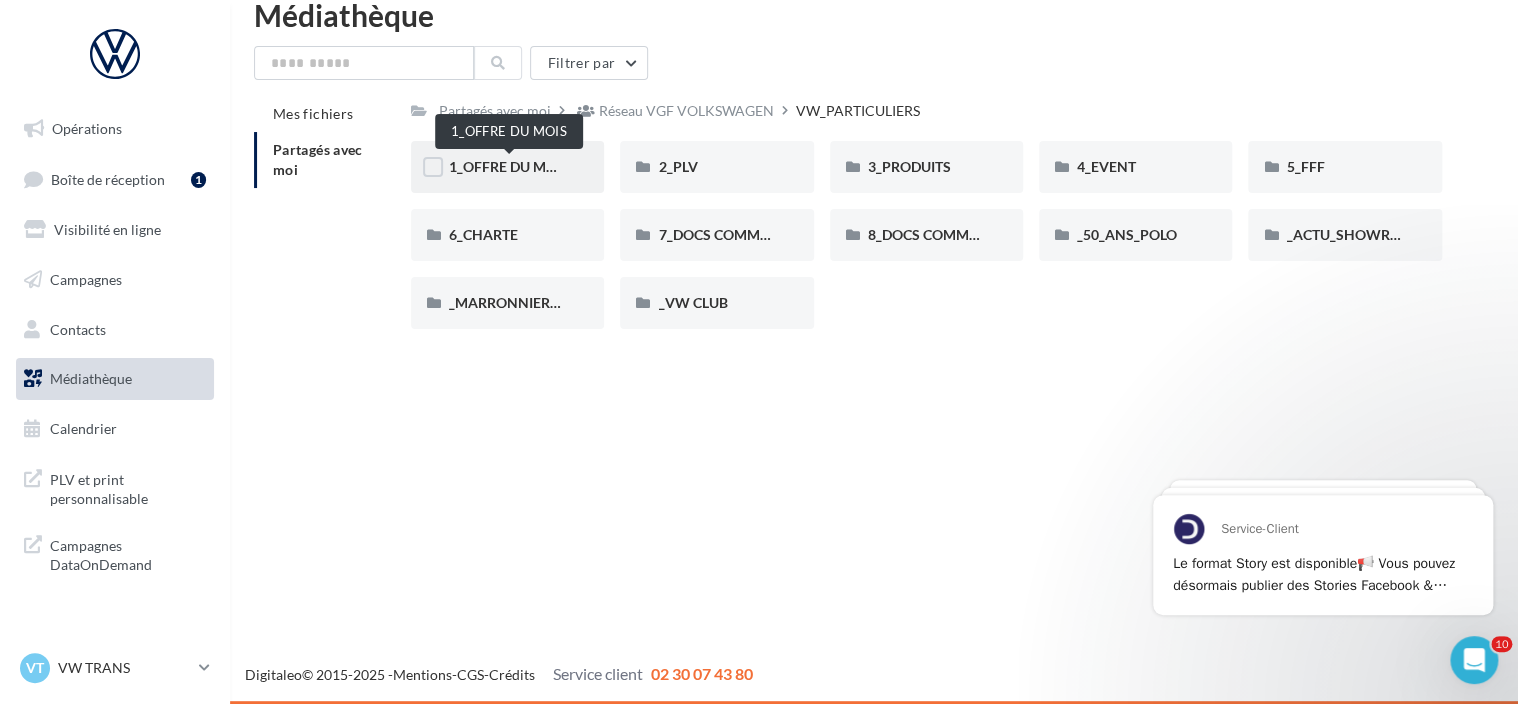 click on "1_OFFRE DU MOIS" at bounding box center (509, 166) 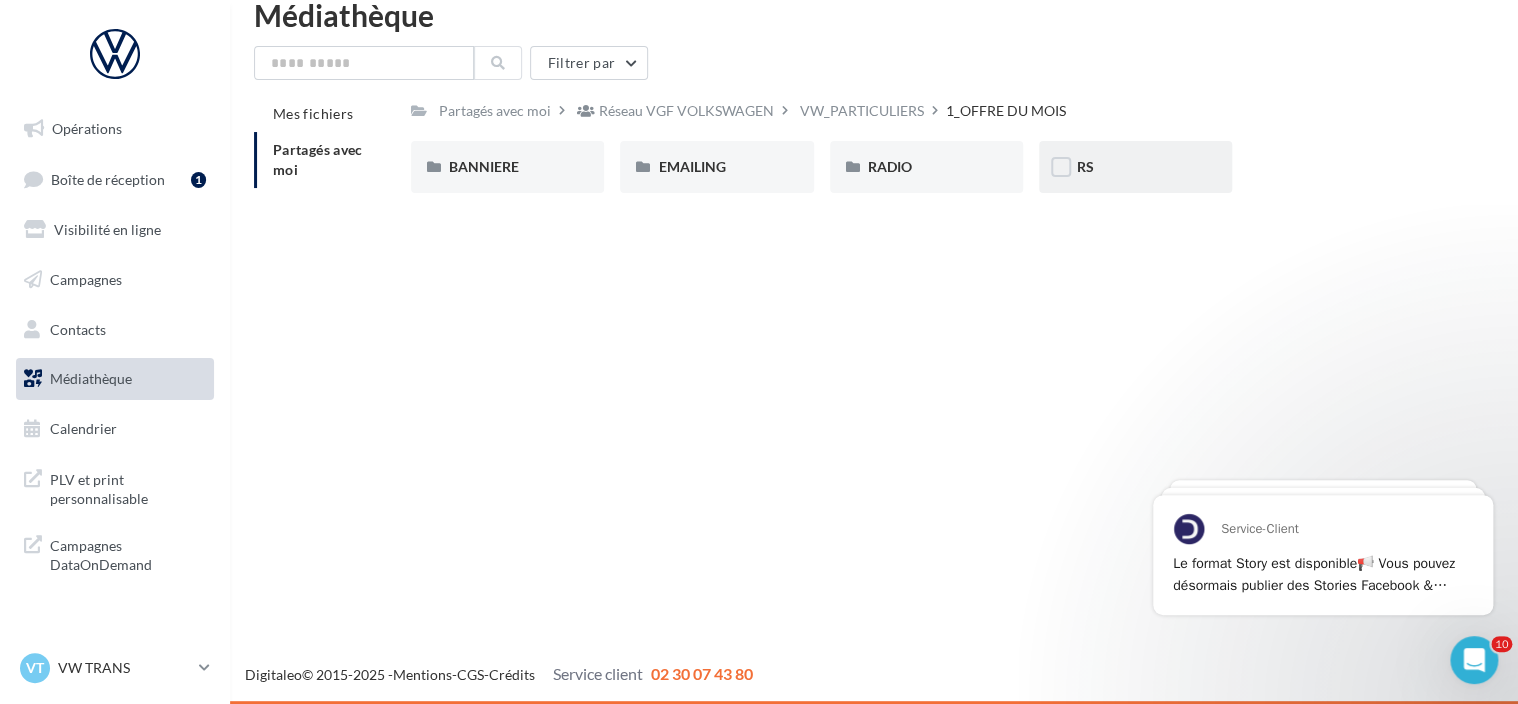 click on "RS" at bounding box center (507, 167) 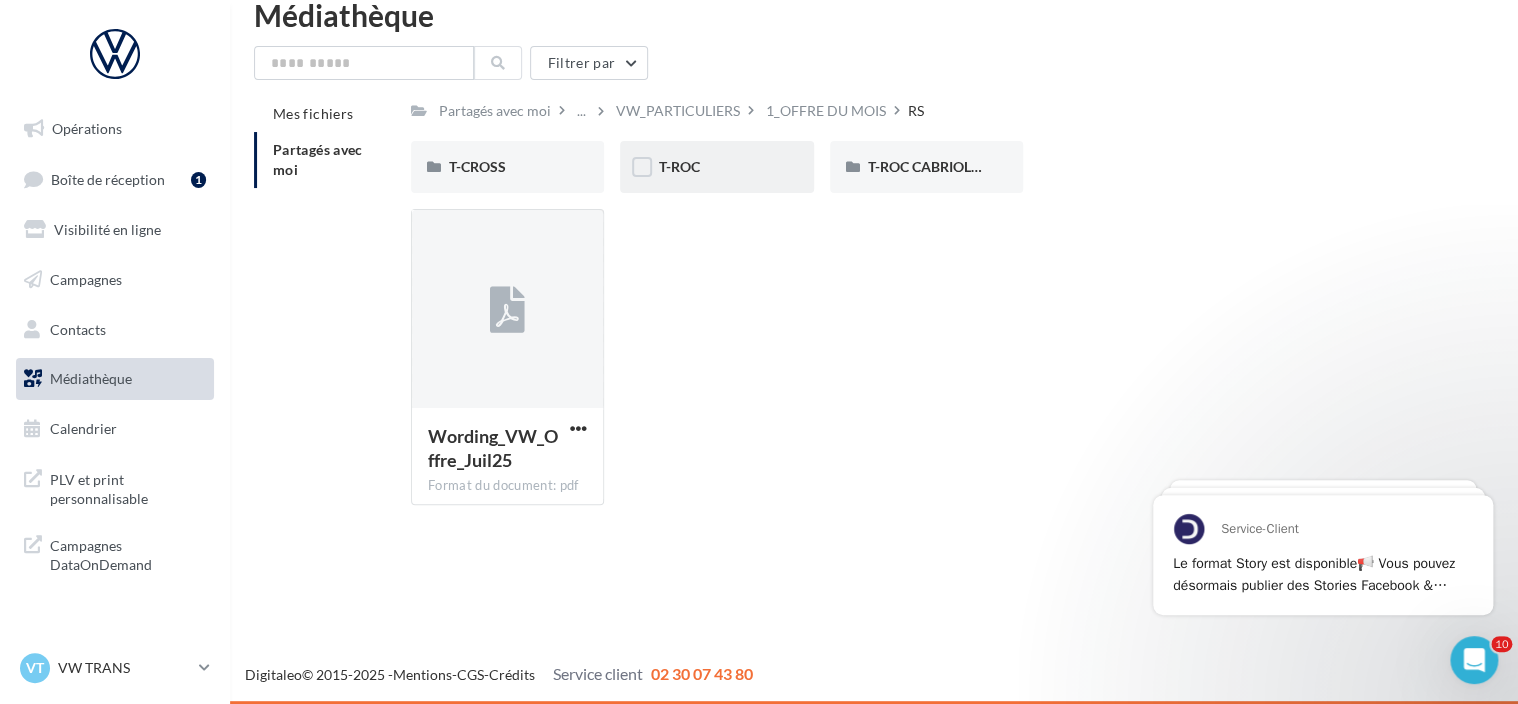 click on "T-ROC" at bounding box center (678, 166) 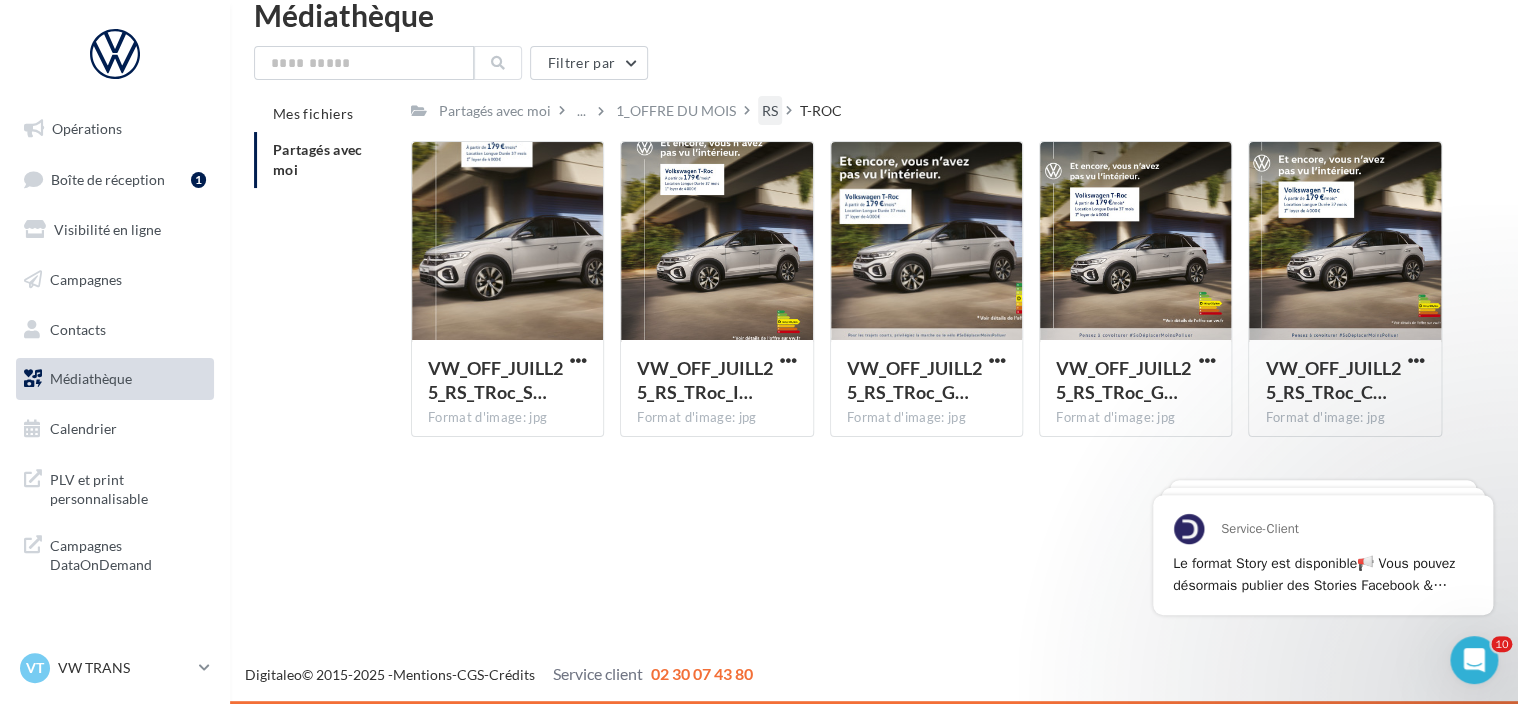 click on "RS" at bounding box center (495, 111) 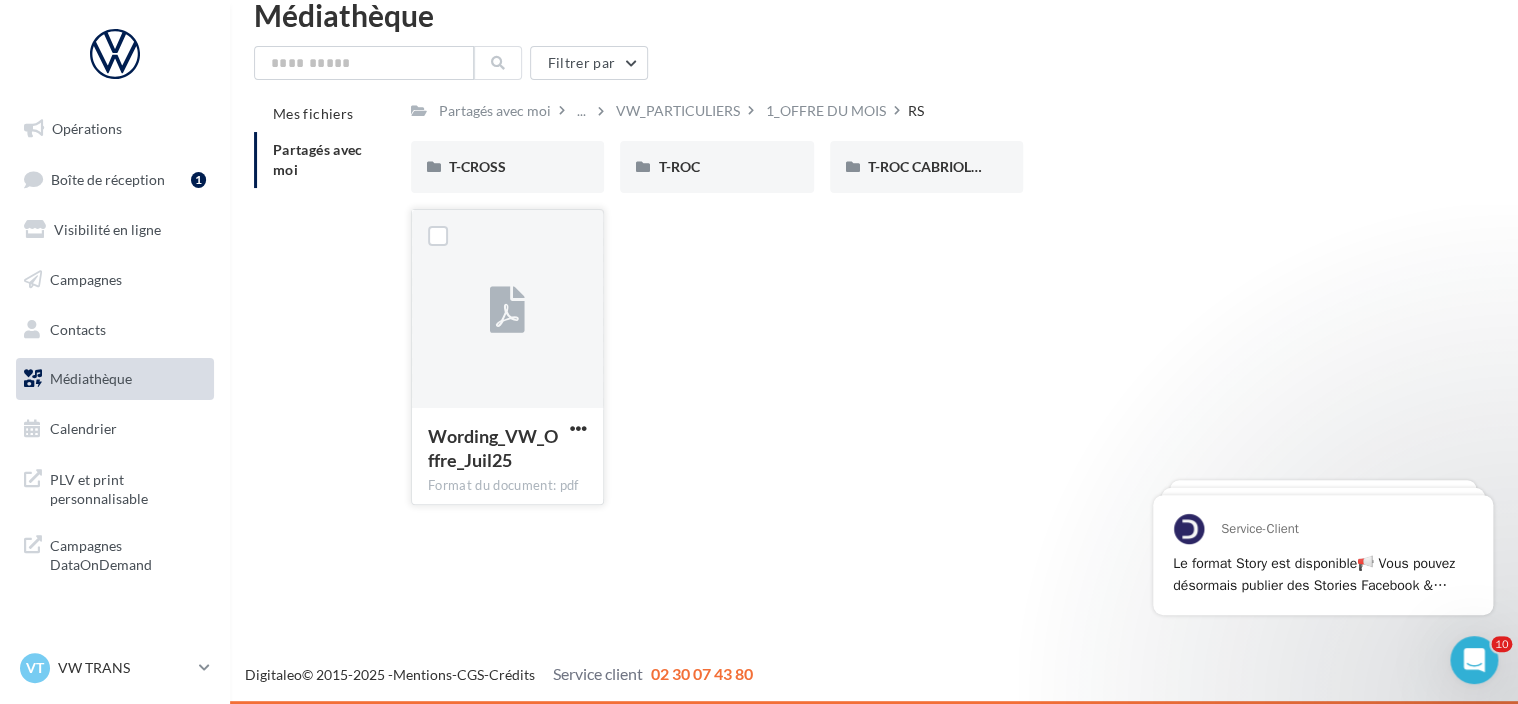 click at bounding box center [578, 430] 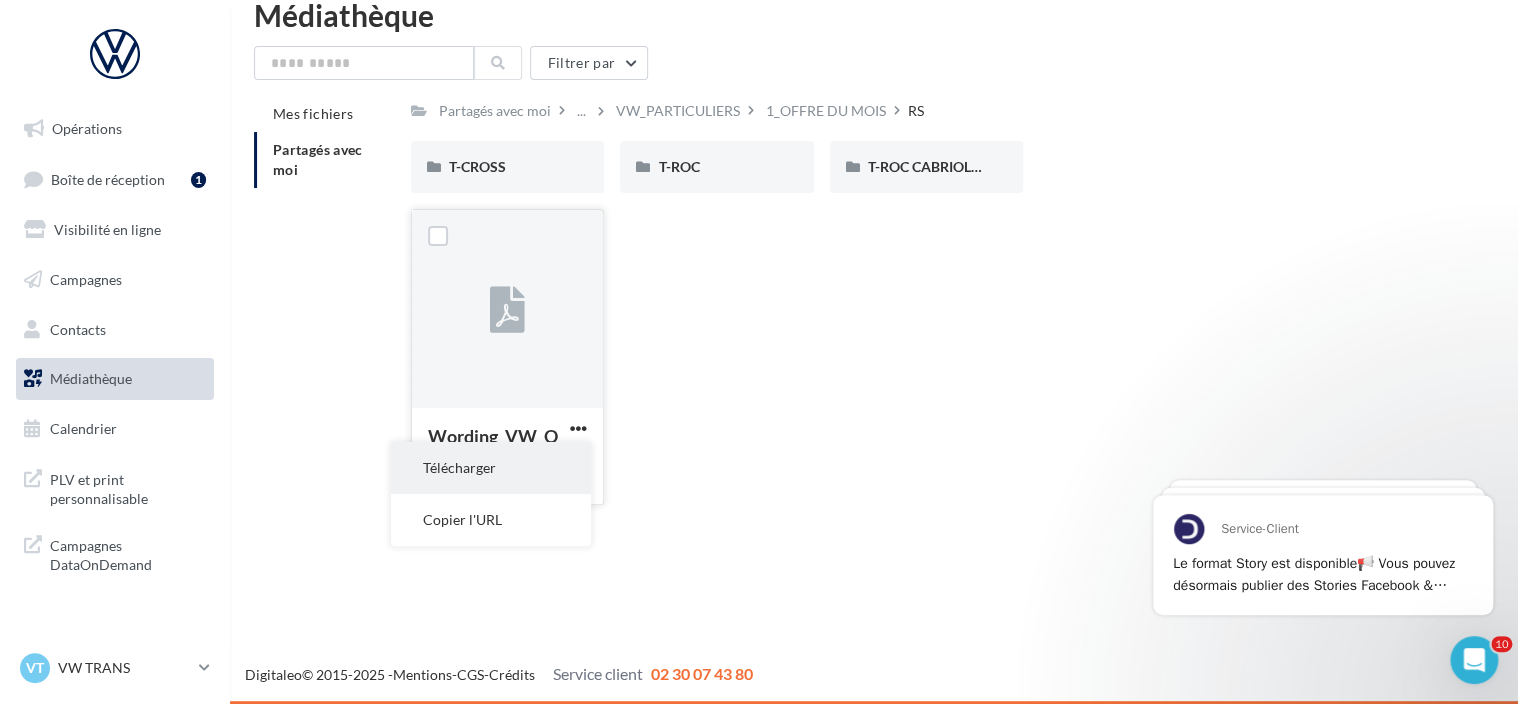 click on "Télécharger" at bounding box center [491, 468] 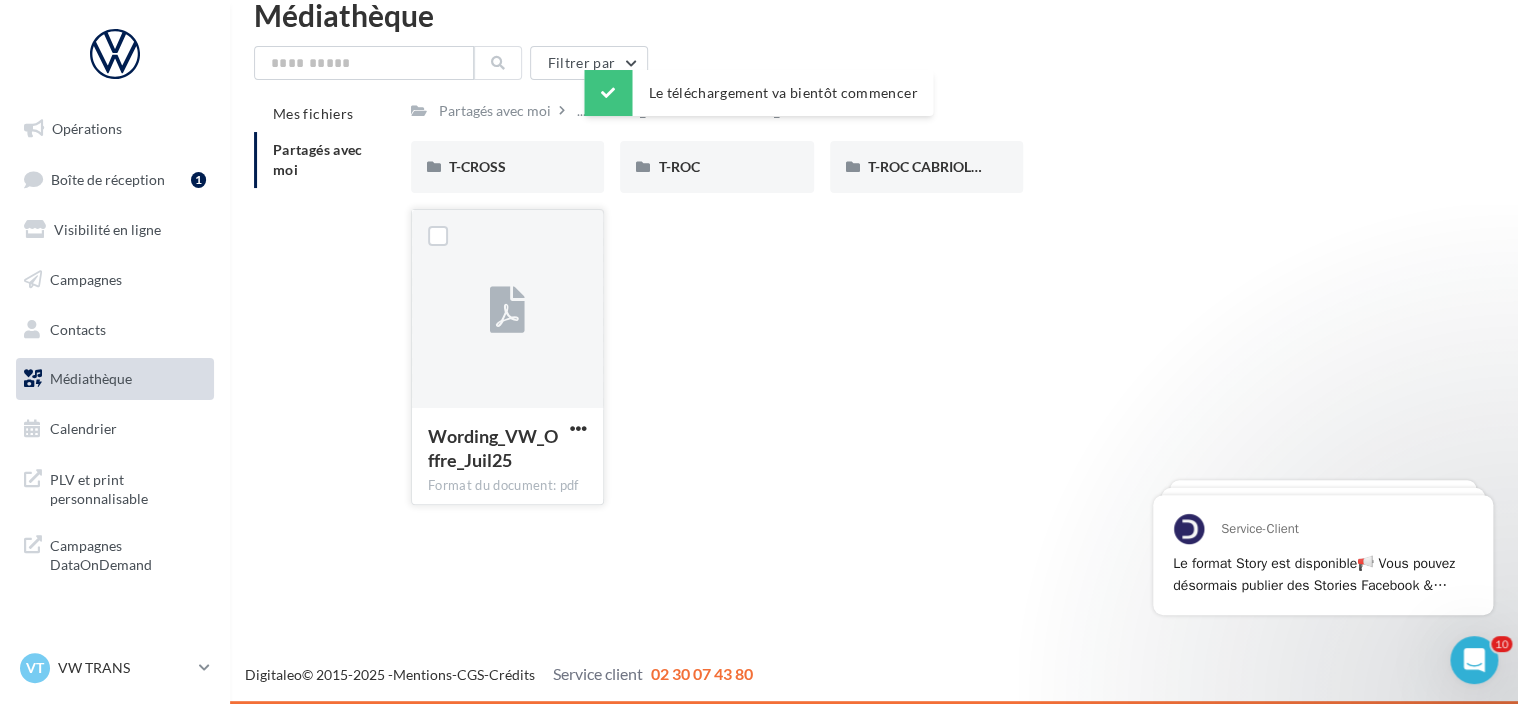 click on "Le téléchargement va bientôt commencer" at bounding box center (758, 93) 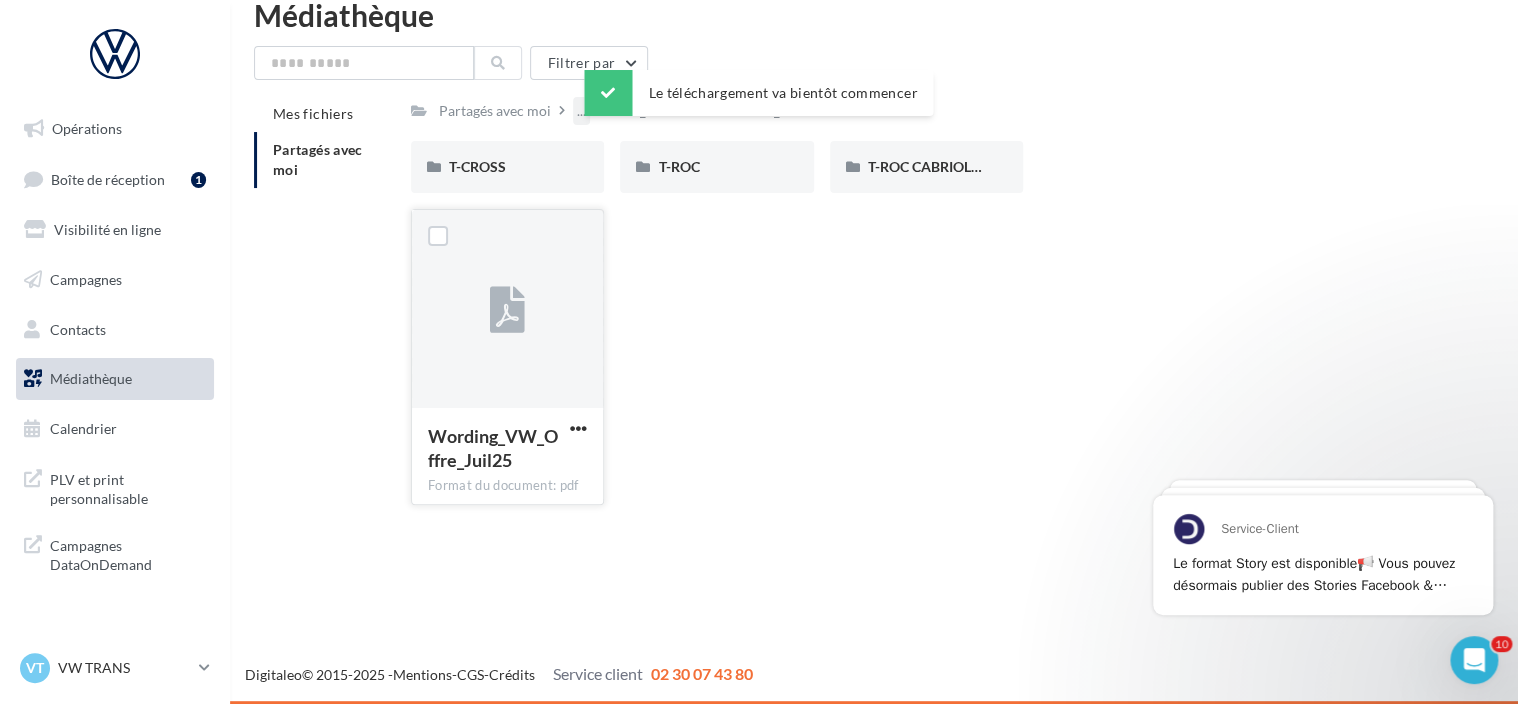 click on "..." at bounding box center [581, 111] 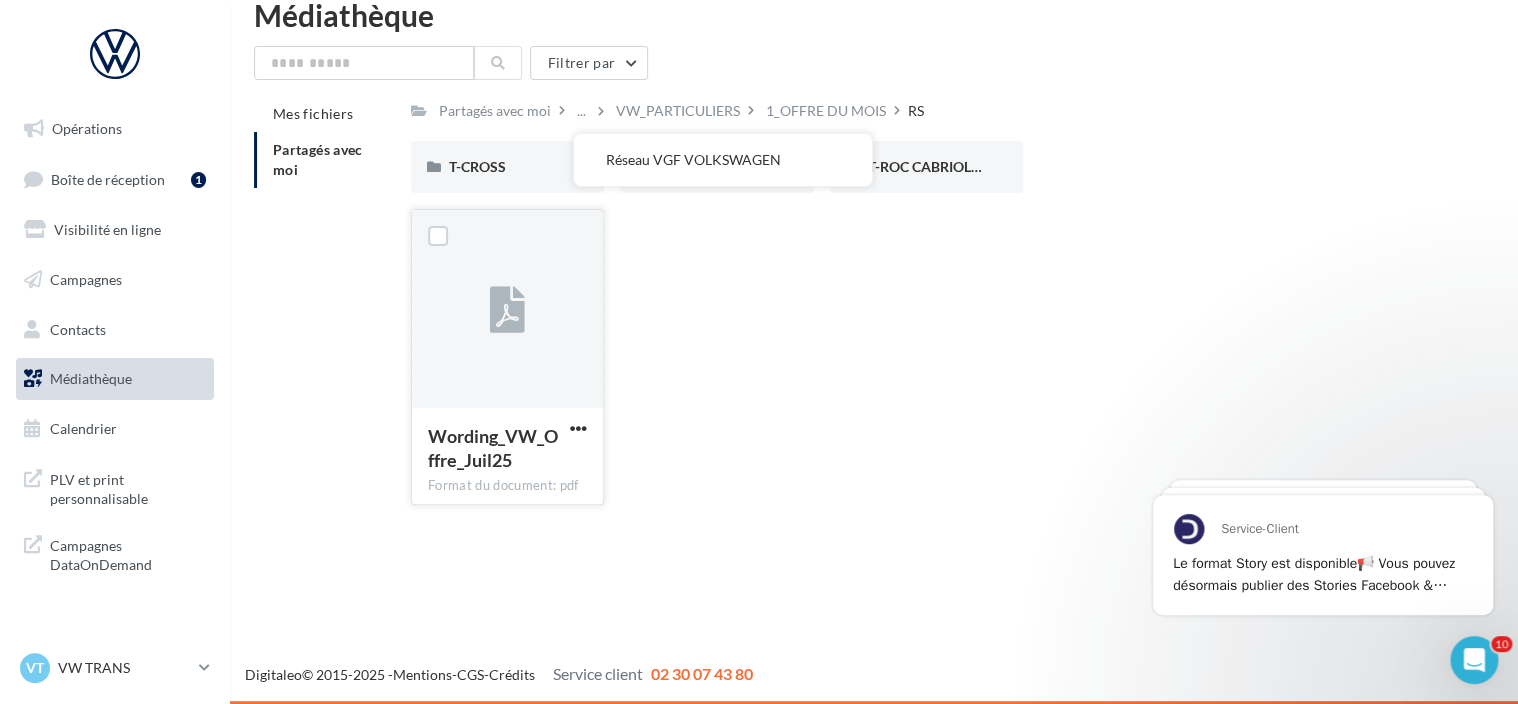 click on "Wording_VW_Offre_Juil25  Format du document: pdf                   Wording_VW_Offre_Juil25" at bounding box center [934, 175] 